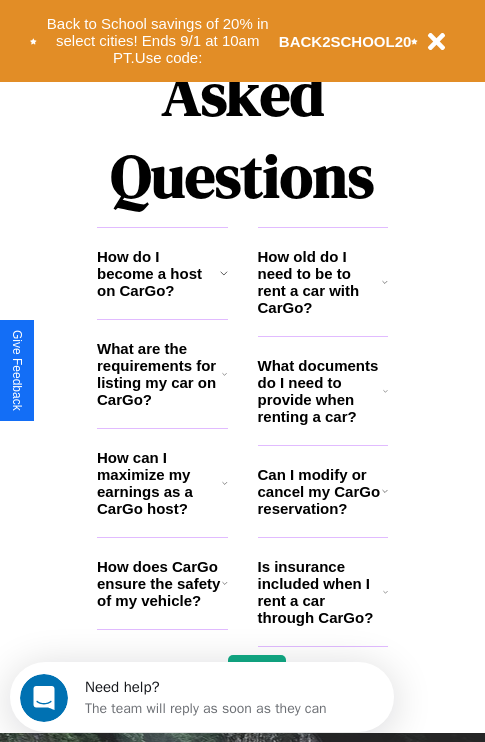 scroll, scrollTop: 2423, scrollLeft: 0, axis: vertical 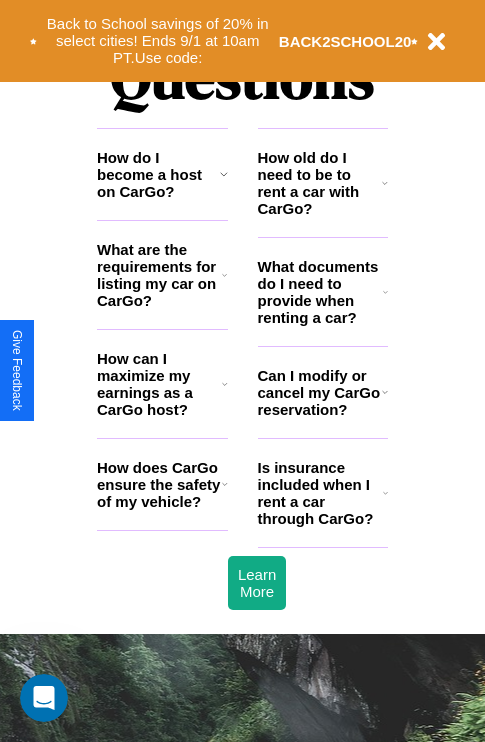 click on "Is insurance included when I rent a car through CarGo?" at bounding box center (320, 493) 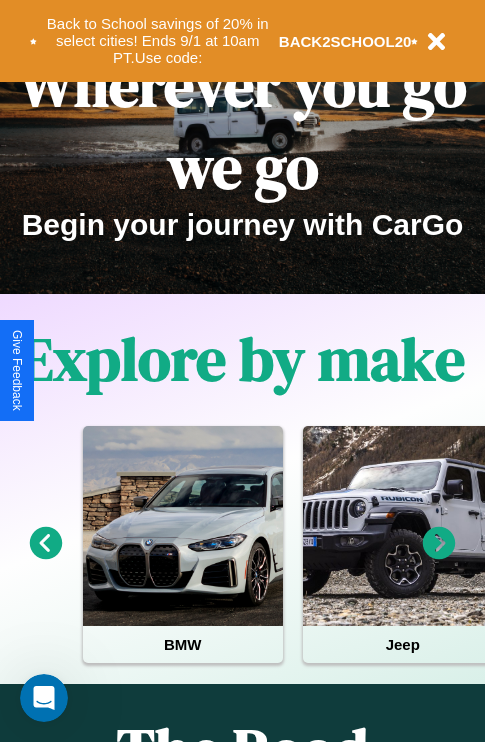 scroll, scrollTop: 0, scrollLeft: 0, axis: both 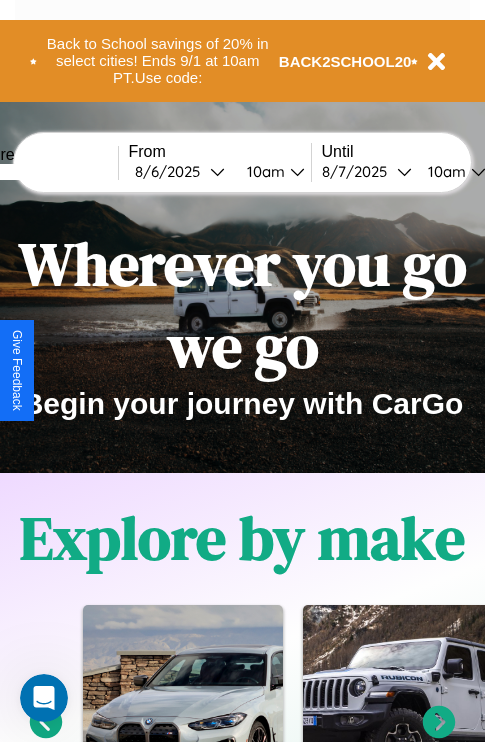 click at bounding box center (43, 172) 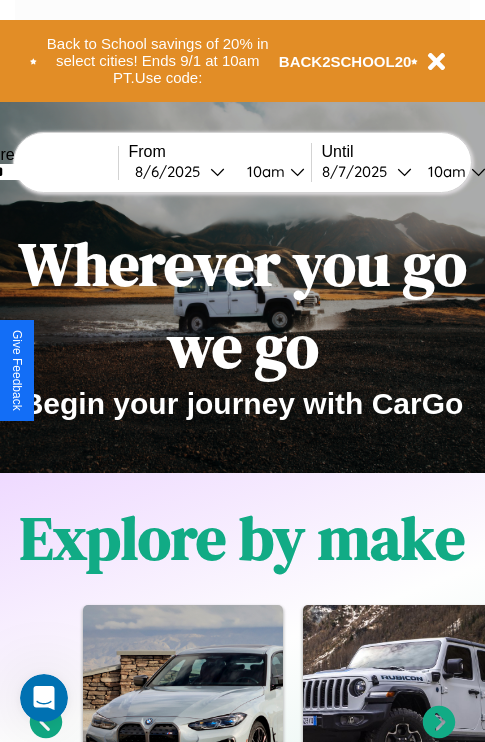 type on "******" 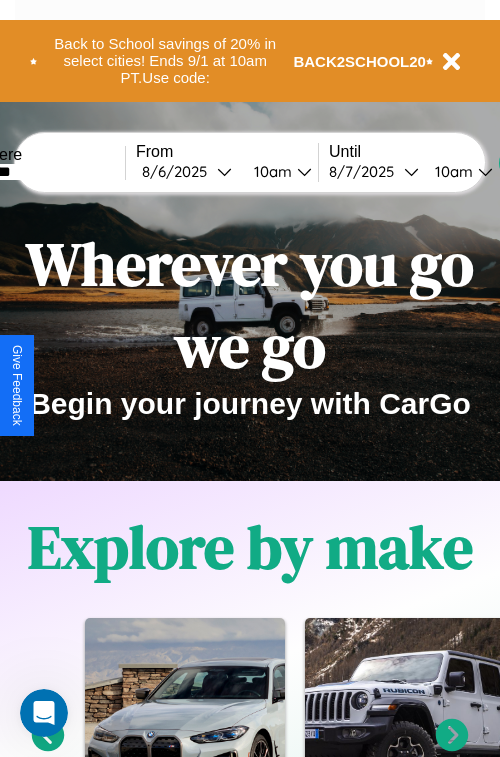 select on "*" 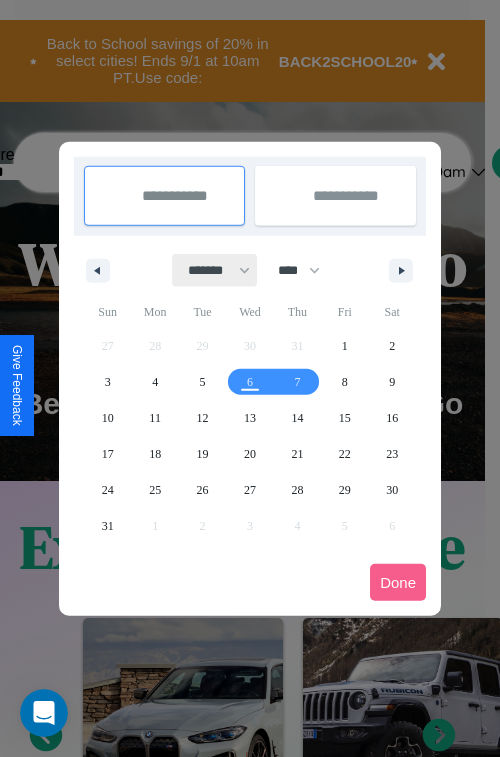 click on "******* ******** ***** ***** *** **** **** ****** ********* ******* ******** ********" at bounding box center (215, 270) 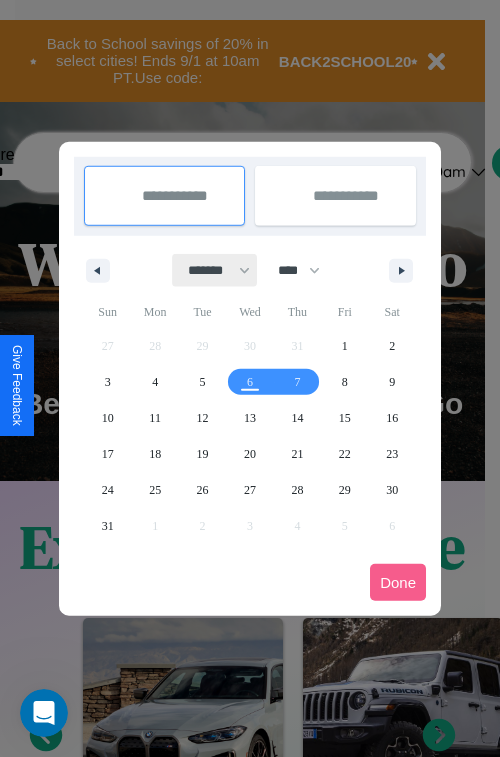 select on "*" 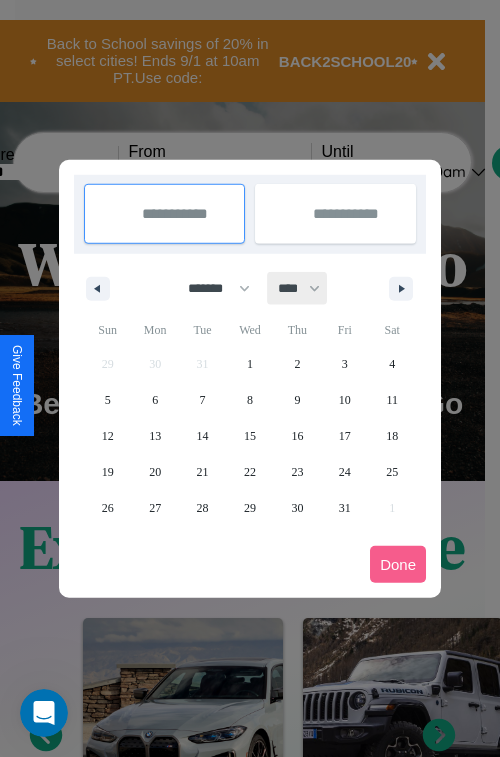 click on "**** **** **** **** **** **** **** **** **** **** **** **** **** **** **** **** **** **** **** **** **** **** **** **** **** **** **** **** **** **** **** **** **** **** **** **** **** **** **** **** **** **** **** **** **** **** **** **** **** **** **** **** **** **** **** **** **** **** **** **** **** **** **** **** **** **** **** **** **** **** **** **** **** **** **** **** **** **** **** **** **** **** **** **** **** **** **** **** **** **** **** **** **** **** **** **** **** **** **** **** **** **** **** **** **** **** **** **** **** **** **** **** **** **** **** **** **** **** **** **** ****" at bounding box center [298, 288] 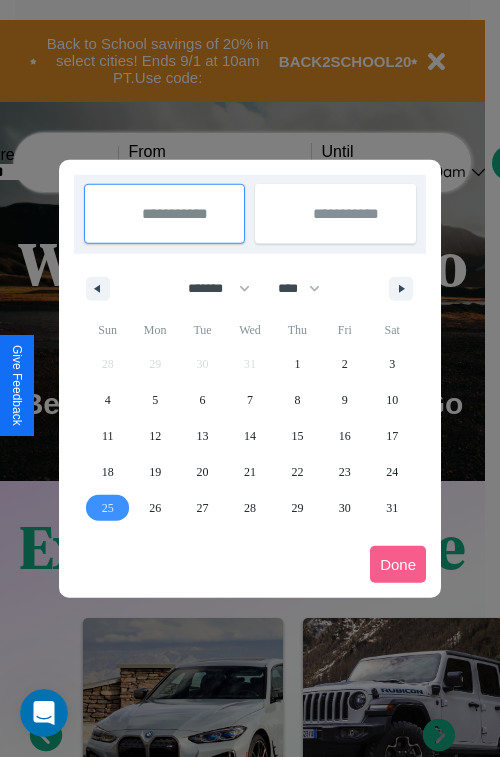 click on "25" at bounding box center [108, 508] 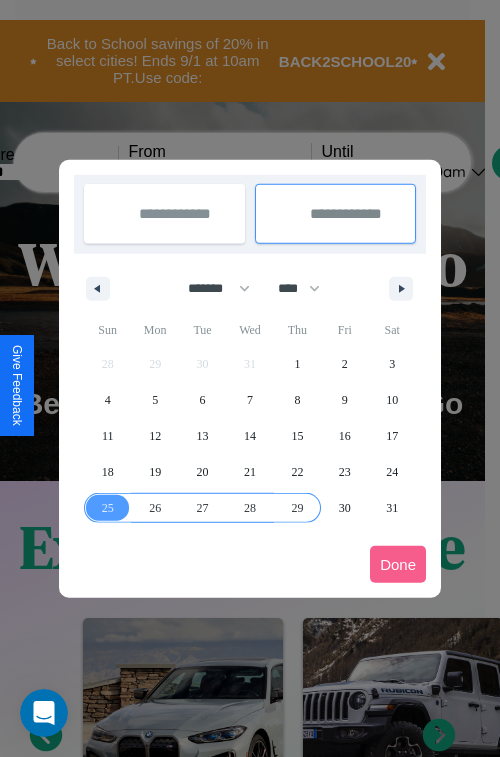 click on "29" at bounding box center [297, 508] 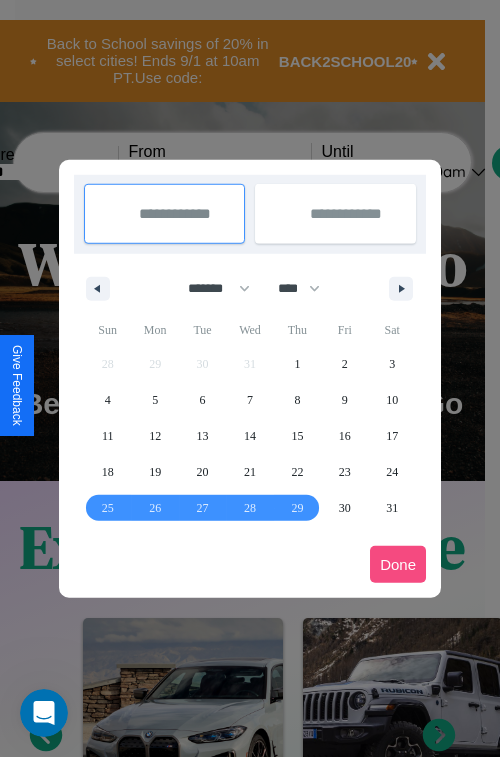 click on "Done" at bounding box center (398, 564) 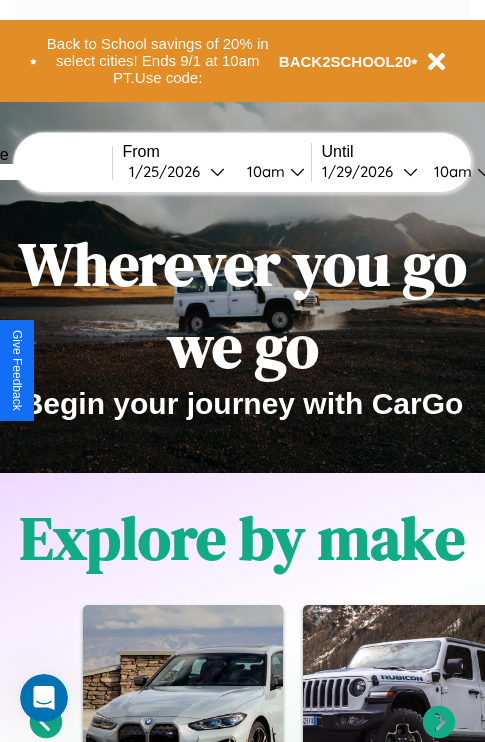 scroll, scrollTop: 0, scrollLeft: 74, axis: horizontal 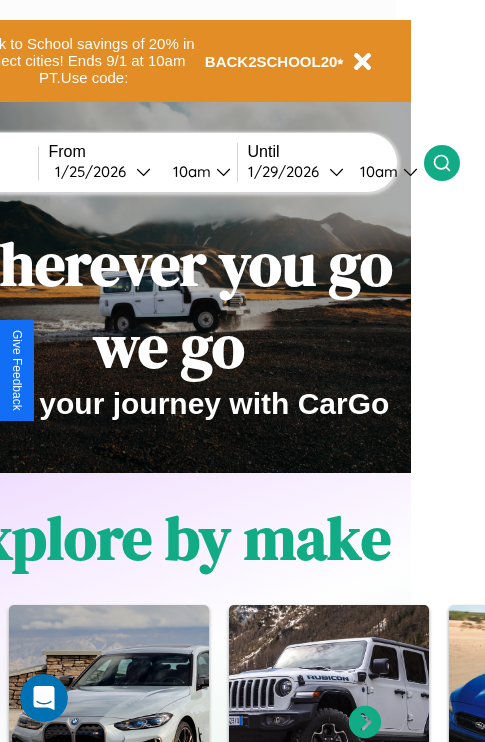 click 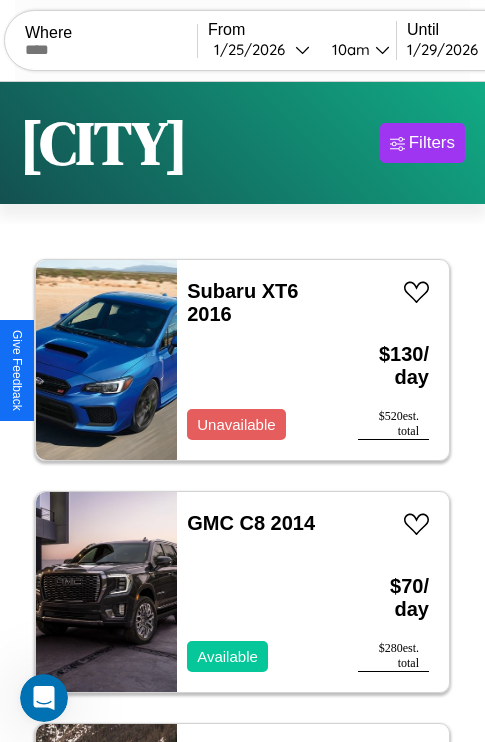 scroll, scrollTop: 79, scrollLeft: 0, axis: vertical 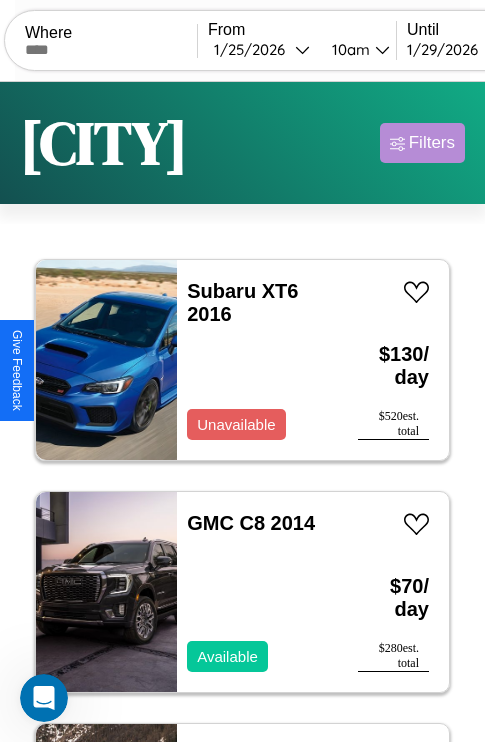 click on "Filters" at bounding box center (432, 143) 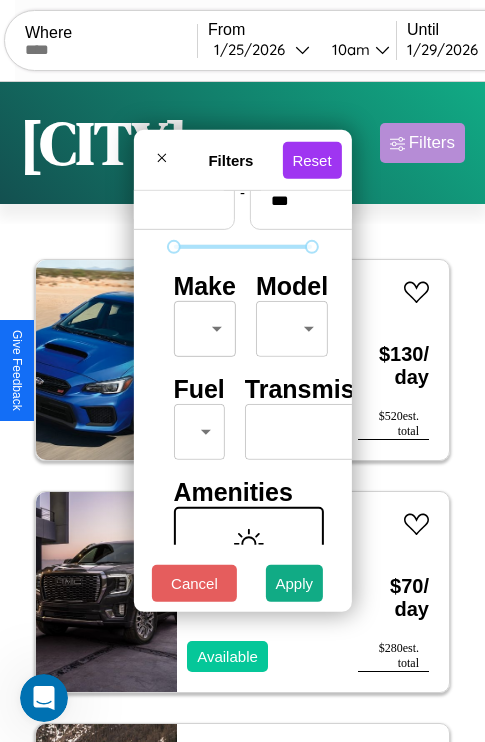 scroll, scrollTop: 162, scrollLeft: 0, axis: vertical 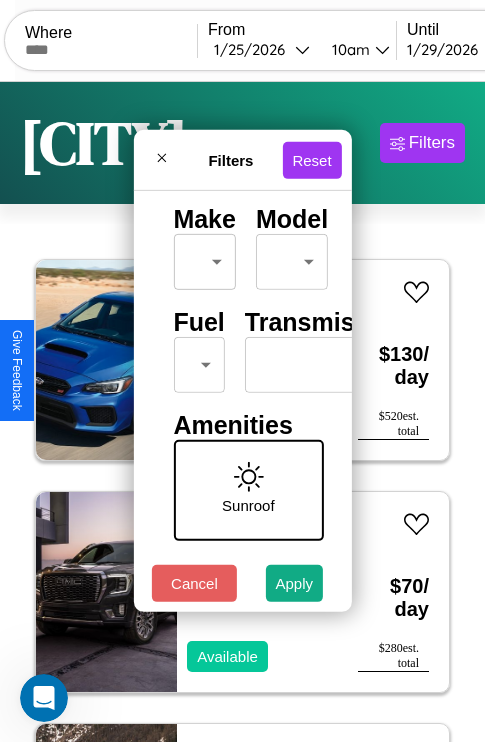 click on "CarGo Where From 1 / 25 / 2026 10am Until 1 / 29 / 2026 10am Become a Host Login Sign Up Warsaw Filters 35  cars in this area These cars can be picked up in this city. Subaru   XT6   2016 Unavailable $ 130  / day $ 520  est. total GMC   C8   2014 Available $ 70  / day $ 280  est. total Jeep   CJ-7   2014 Available $ 100  / day $ 400  est. total Tesla   Model Y   2014 Available $ 120  / day $ 480  est. total Hyundai   Tiburon   2019 Available $ 150  / day $ 600  est. total Jaguar   I-PACE   2022 Available $ 30  / day $ 120  est. total Land Rover   Range Rover Evoque   2019 Unavailable $ 200  / day $ 800  est. total Tesla   Model Y   2016 Available $ 180  / day $ 720  est. total GMC   NE   2023 Available $ 100  / day $ 400  est. total BMW   335i   2020 Available $ 130  / day $ 520  est. total Buick   Terraza   2016 Available $ 160  / day $ 640  est. total Chrysler   Viper   2020 Available $ 190  / day $ 760  est. total BMW   R 1100 R   2014 Available $ 190  / day $ 760  est. total Toyota   T100   2019 Available" at bounding box center (242, 412) 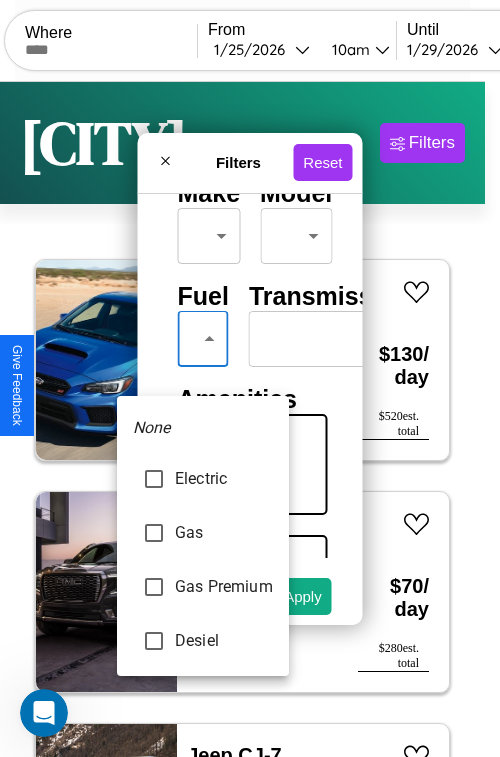 type on "***" 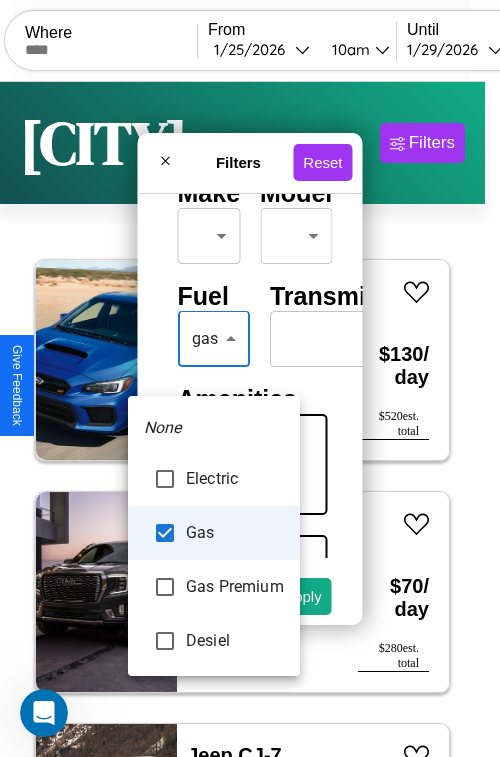 click at bounding box center (250, 378) 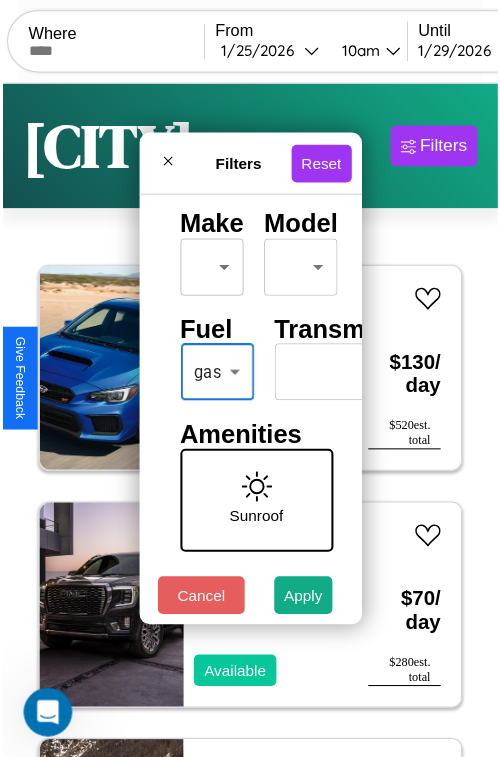 scroll, scrollTop: 59, scrollLeft: 0, axis: vertical 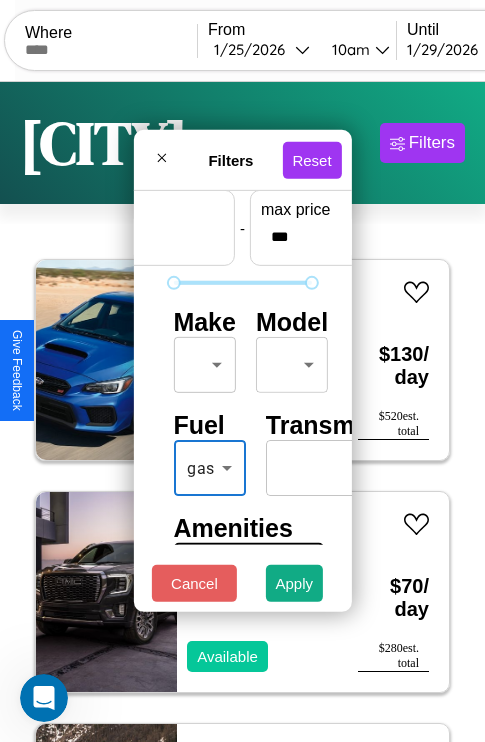 click on "CarGo Where From 1 / 25 / 2026 10am Until 1 / 29 / 2026 10am Become a Host Login Sign Up Warsaw Filters 35  cars in this area These cars can be picked up in this city. Subaru   XT6   2016 Unavailable $ 130  / day $ 520  est. total GMC   C8   2014 Available $ 70  / day $ 280  est. total Jeep   CJ-7   2014 Available $ 100  / day $ 400  est. total Tesla   Model Y   2014 Available $ 120  / day $ 480  est. total Hyundai   Tiburon   2019 Available $ 150  / day $ 600  est. total Jaguar   I-PACE   2022 Available $ 30  / day $ 120  est. total Land Rover   Range Rover Evoque   2019 Unavailable $ 200  / day $ 800  est. total Tesla   Model Y   2016 Available $ 180  / day $ 720  est. total GMC   NE   2023 Available $ 100  / day $ 400  est. total BMW   335i   2020 Available $ 130  / day $ 520  est. total Buick   Terraza   2016 Available $ 160  / day $ 640  est. total Chrysler   Viper   2020 Available $ 190  / day $ 760  est. total BMW   R 1100 R   2014 Available $ 190  / day $ 760  est. total Toyota   T100   2019 Available" at bounding box center [242, 412] 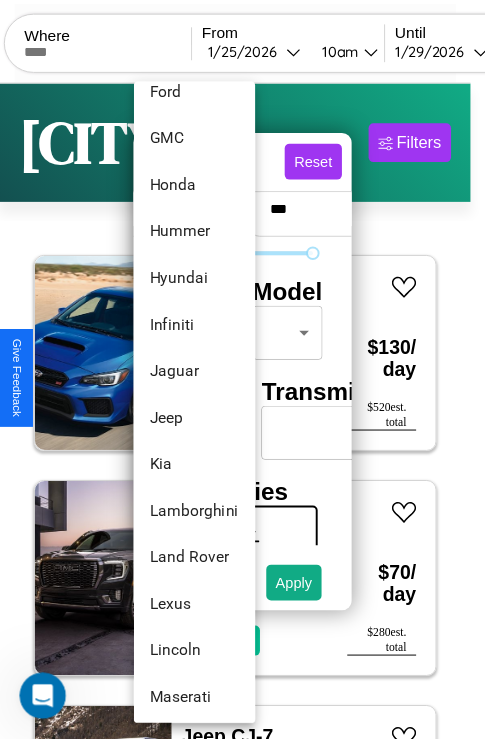 scroll, scrollTop: 806, scrollLeft: 0, axis: vertical 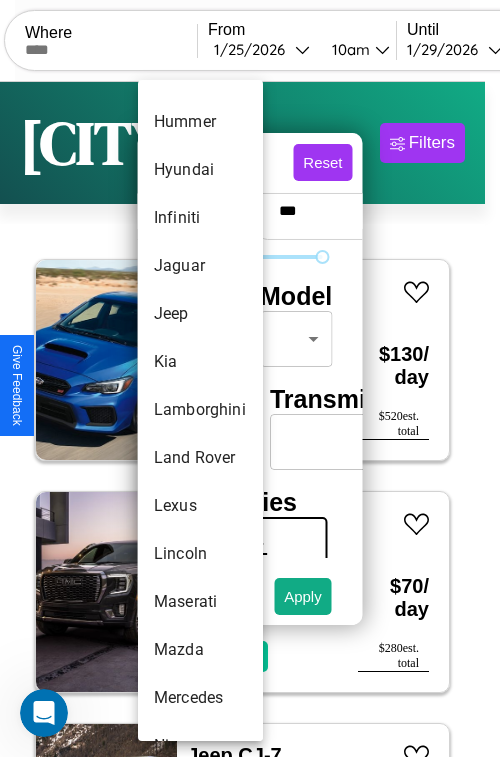 click on "Lamborghini" at bounding box center [200, 410] 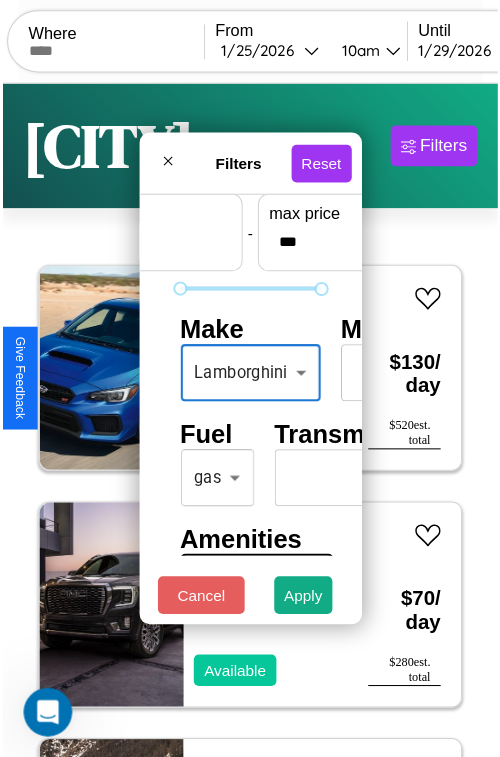 scroll, scrollTop: 59, scrollLeft: 59, axis: both 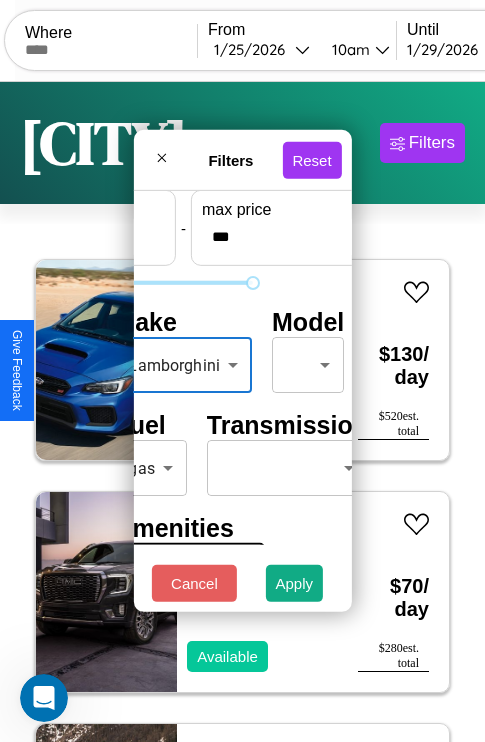 click on "CarGo Where From 1 / 25 / 2026 10am Until 1 / 29 / 2026 10am Become a Host Login Sign Up Warsaw Filters 35  cars in this area These cars can be picked up in this city. Subaru   XT6   2016 Unavailable $ 130  / day $ 520  est. total GMC   C8   2014 Available $ 70  / day $ 280  est. total Jeep   CJ-7   2014 Available $ 100  / day $ 400  est. total Tesla   Model Y   2014 Available $ 120  / day $ 480  est. total Hyundai   Tiburon   2019 Available $ 150  / day $ 600  est. total Jaguar   I-PACE   2022 Available $ 30  / day $ 120  est. total Land Rover   Range Rover Evoque   2019 Unavailable $ 200  / day $ 800  est. total Tesla   Model Y   2016 Available $ 180  / day $ 720  est. total GMC   NE   2023 Available $ 100  / day $ 400  est. total BMW   335i   2020 Available $ 130  / day $ 520  est. total Buick   Terraza   2016 Available $ 160  / day $ 640  est. total Chrysler   Viper   2020 Available $ 190  / day $ 760  est. total BMW   R 1100 R   2014 Available $ 190  / day $ 760  est. total Toyota   T100   2019 Available" at bounding box center (242, 412) 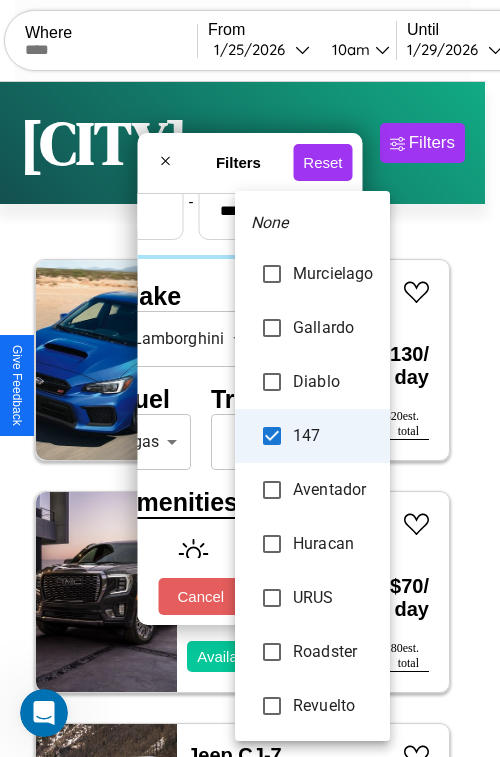 type on "**********" 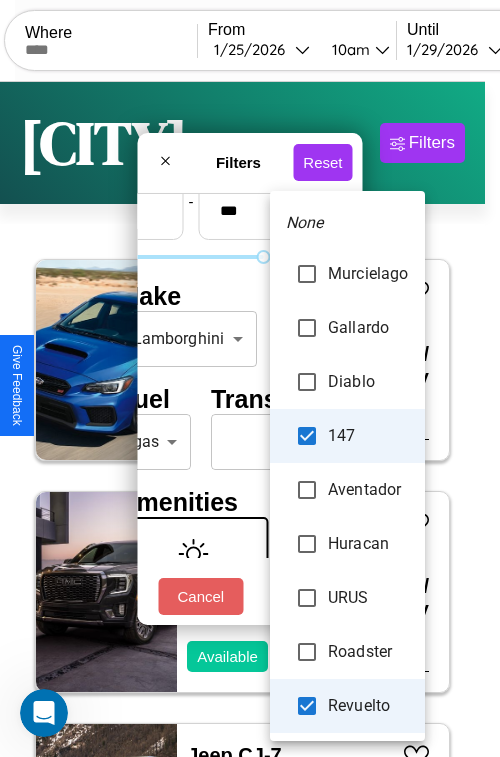 click at bounding box center [250, 378] 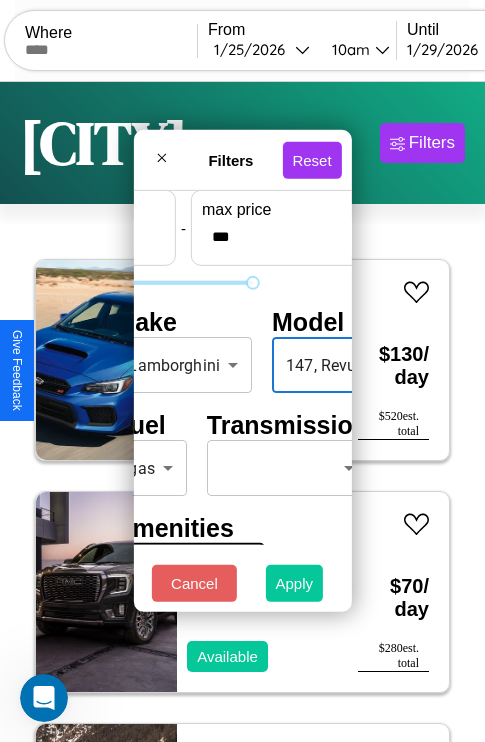 click on "Apply" at bounding box center (295, 583) 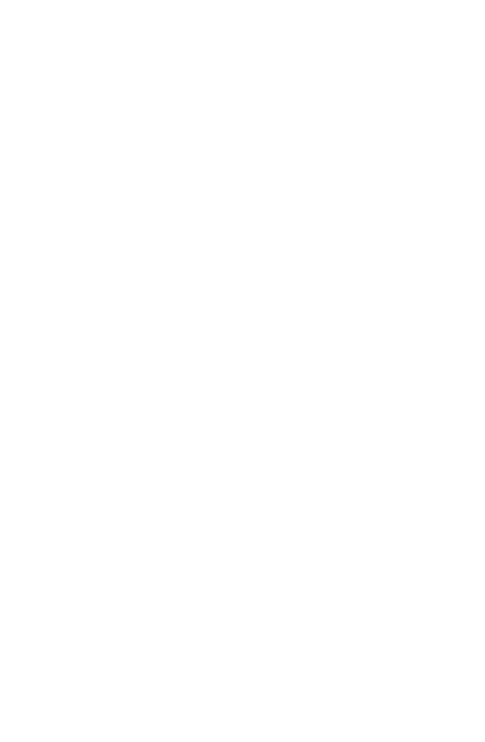 scroll, scrollTop: 0, scrollLeft: 0, axis: both 